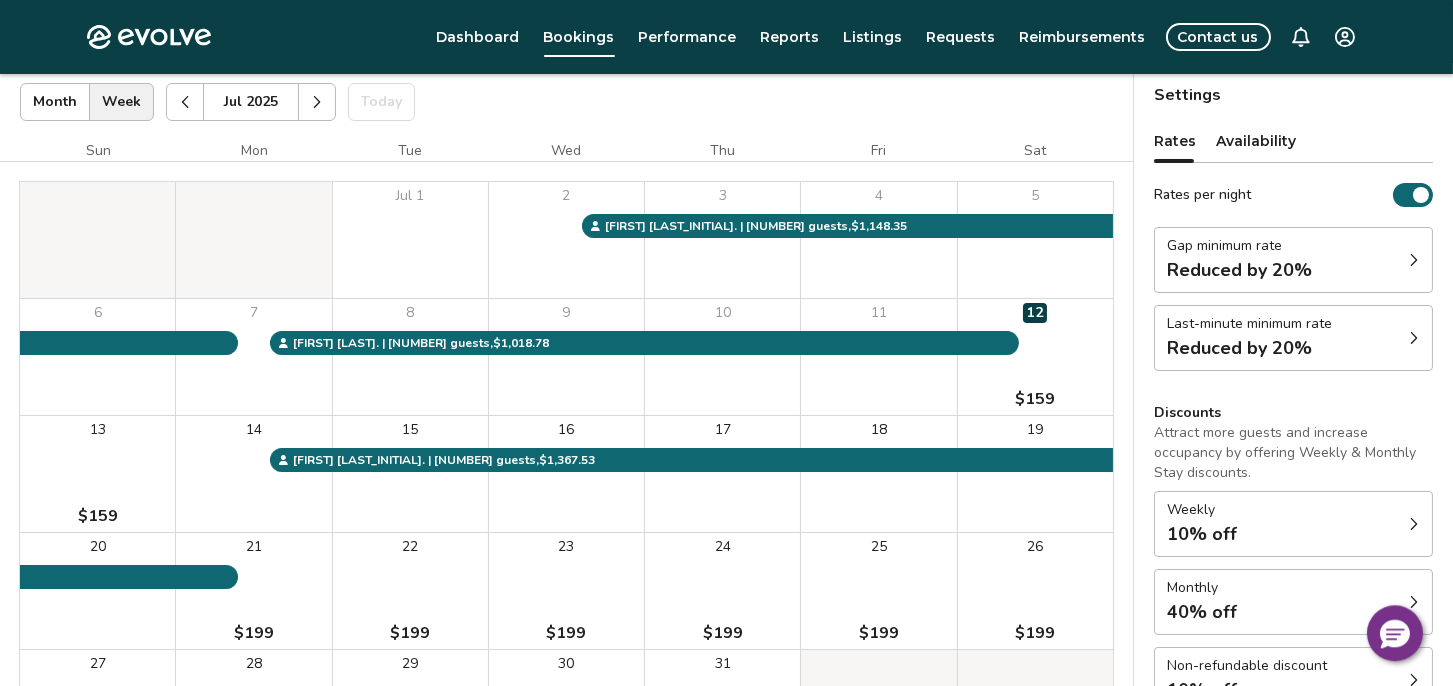 scroll, scrollTop: 0, scrollLeft: 0, axis: both 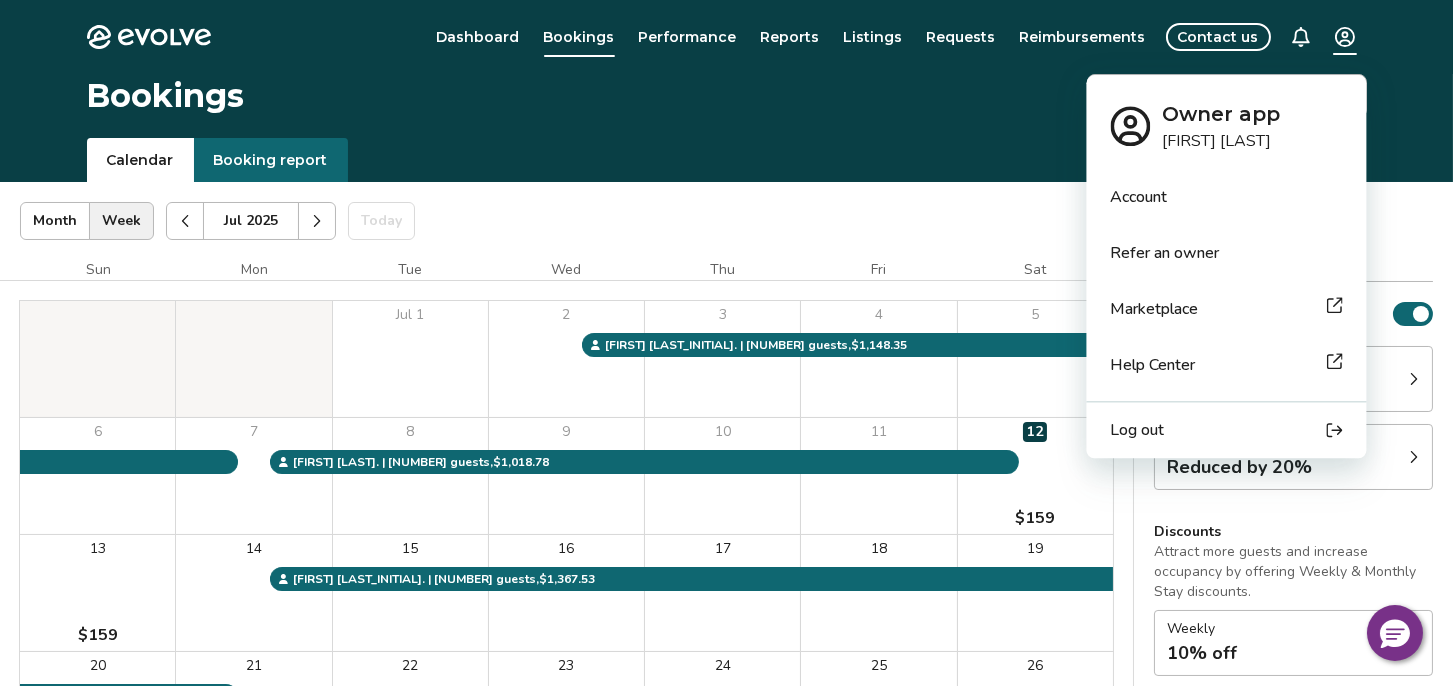 click on "**********" at bounding box center [726, 517] 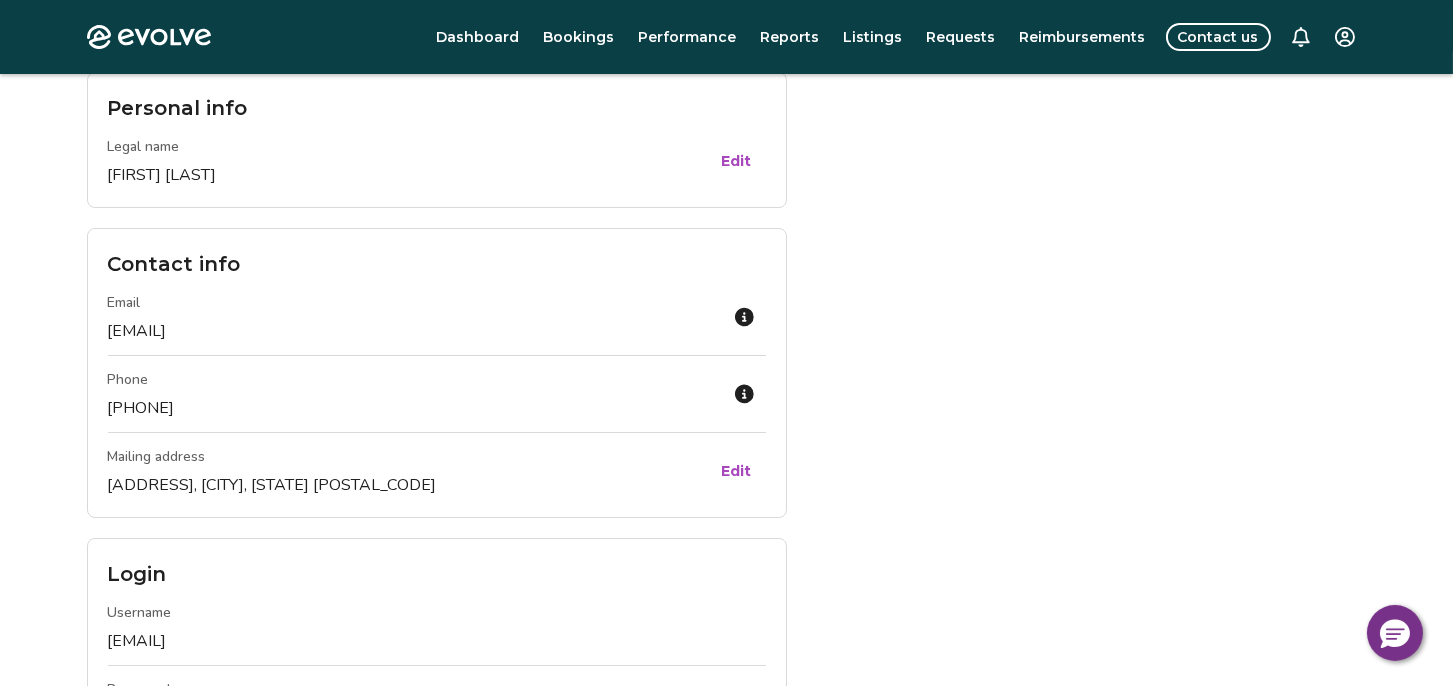 scroll, scrollTop: 0, scrollLeft: 0, axis: both 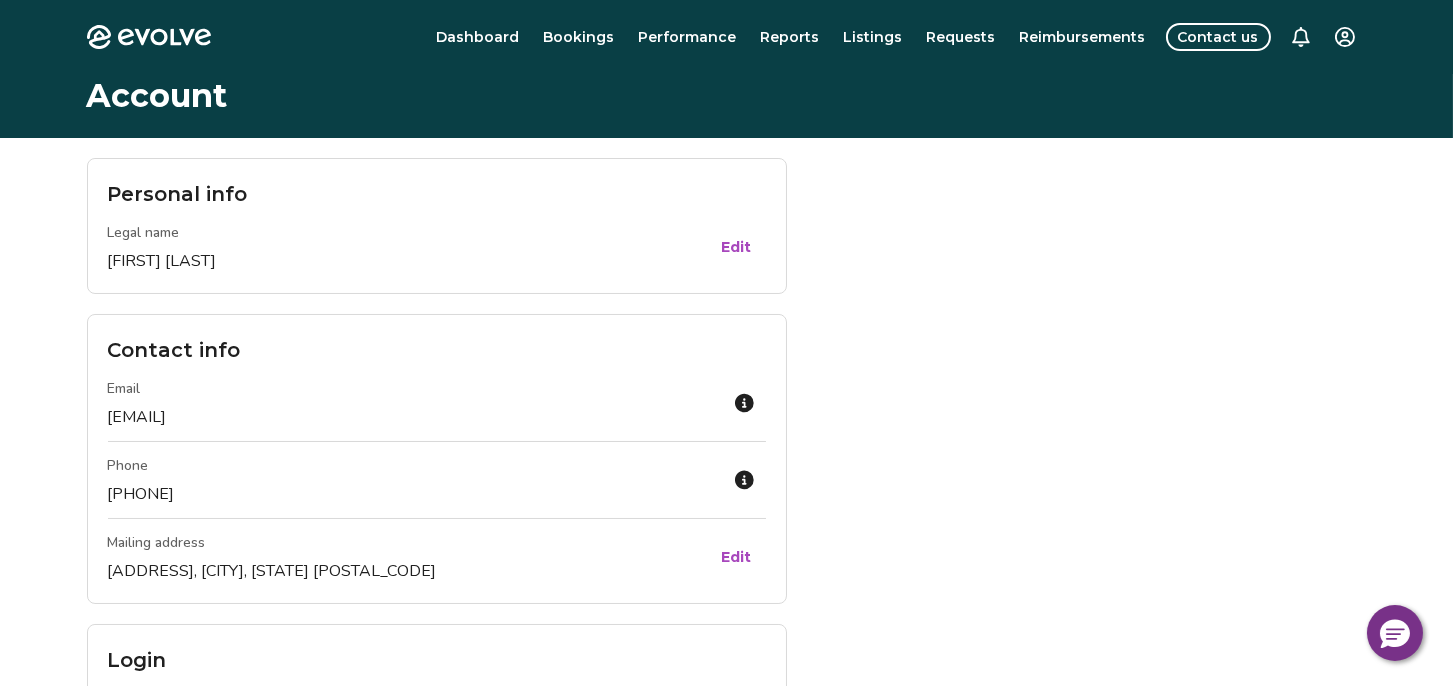 click on "Email" at bounding box center [415, 391] 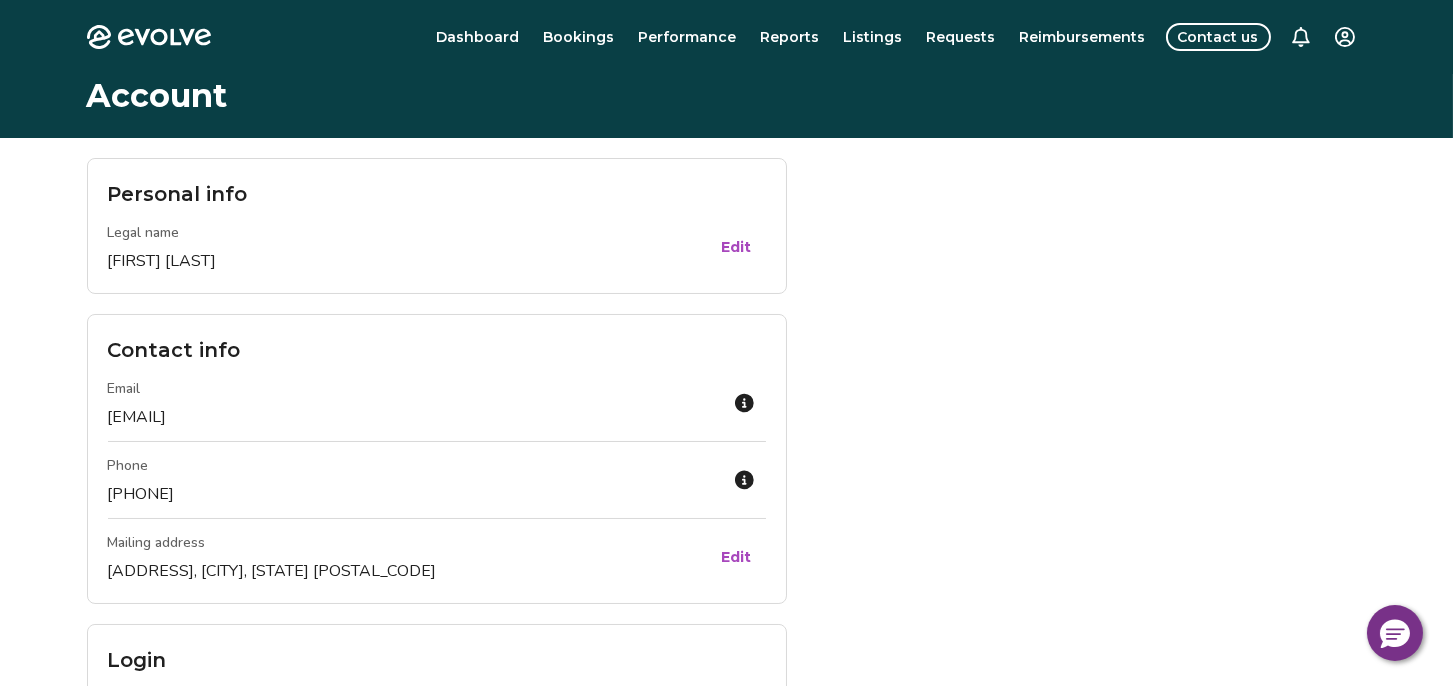 click on "Contact us" at bounding box center (1218, 37) 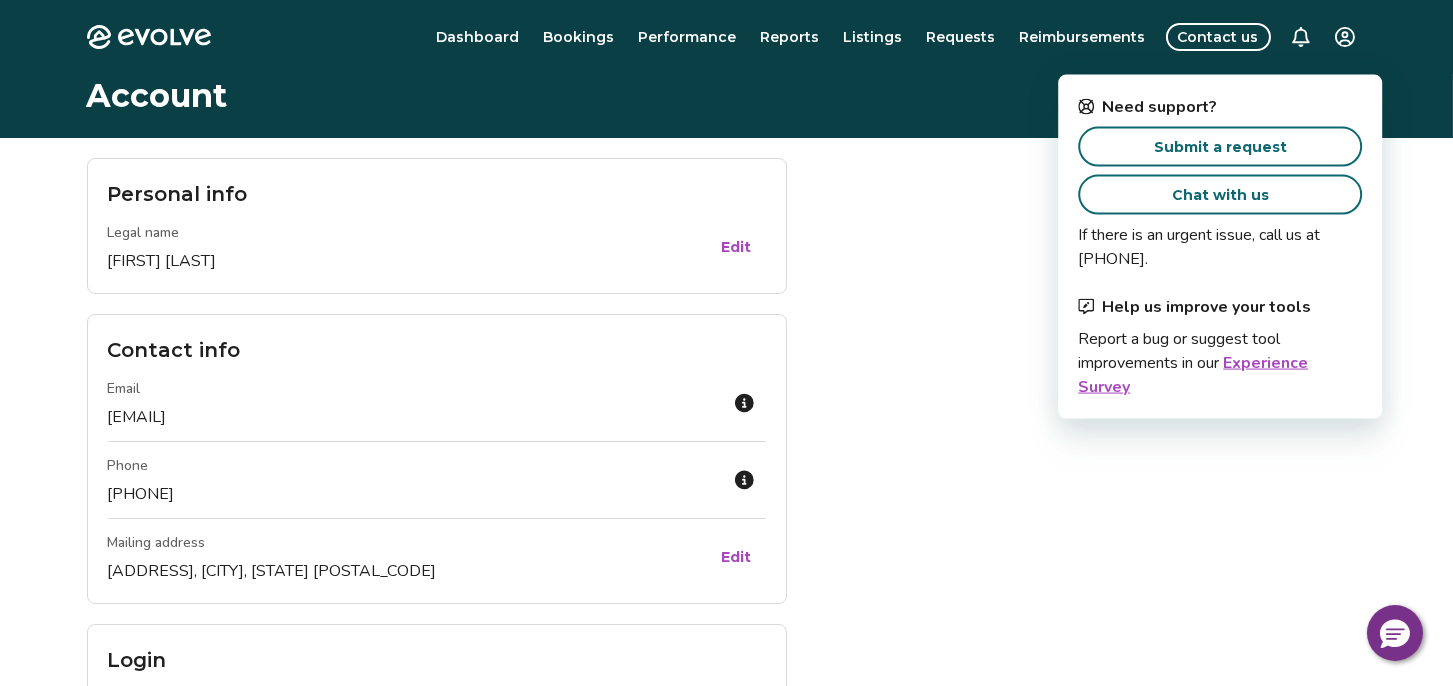 click on "Evolve Dashboard Bookings Performance Reports Listings Requests Reimbursements Contact us Account Personal info Legal name   [FIRST] [LAST] Edit Contact info Email   [EMAIL] Phone   [PHONE] Mailing address   [ADDRESS], [CITY], [STATE] [POSTAL_CODE], [COUNTRY] Edit Login Username   [EMAIL] Password   •••••••••• Change Management plan Tier   Plus Learn more Billing Bank account   [BANK_NAME],  •••••••••••• VERIFIED Change Credit card   VISA,  ••••••••••••[LAST_FOUR],  [DATE] Verified Change Legal Rental policies   [NUMBER] [STREET] View   Management agreement View Privacy & terms   Privacy policy View   Safety and security policy View   Terms of service View © [YEAR]-Present Evolve Vacation Rental Network Privacy Policy | Terms of Service
Bear Cove
$XXk  Need support? Submit a request Chat with us If there is an urgent issue, call us at   [PHONE] .  Help us improve your tools" at bounding box center [726, 854] 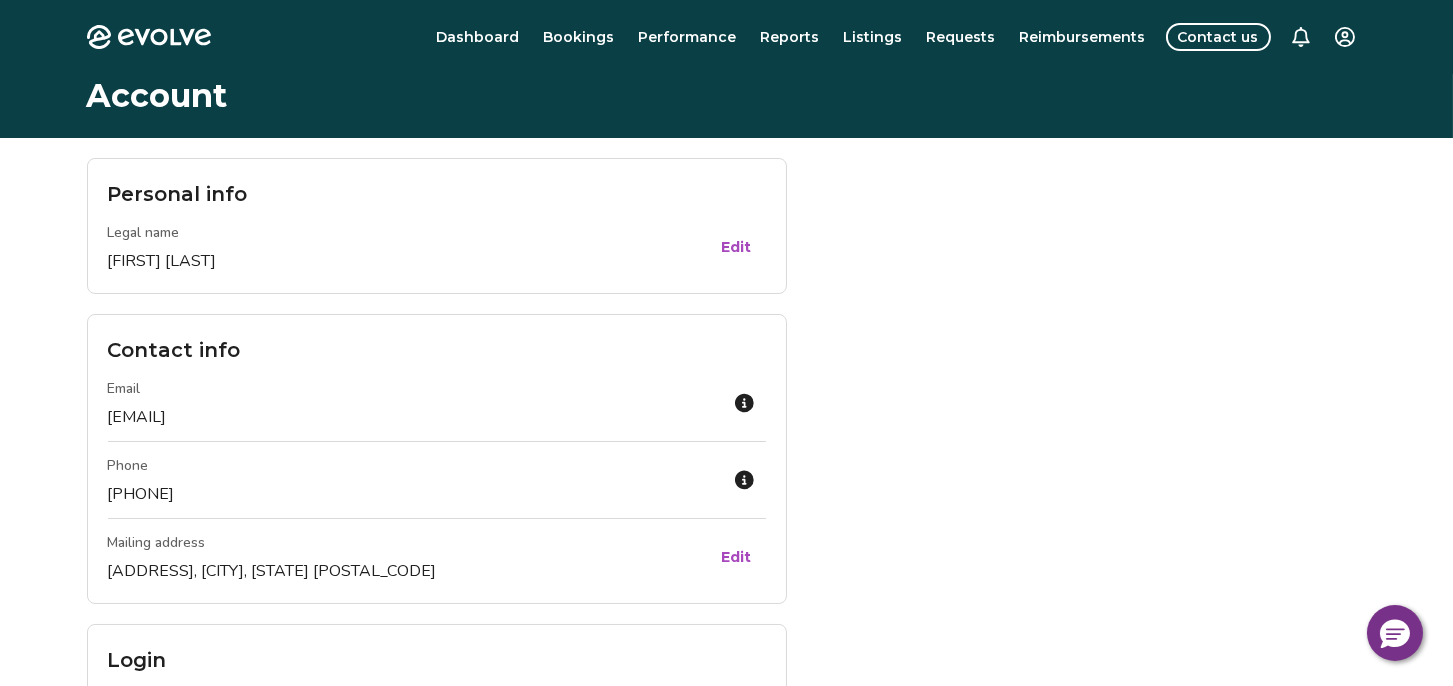 click on "Evolve Dashboard Bookings Performance Reports Listings Requests Reimbursements Contact us Account Personal info Legal name   [FIRST] [LAST] Edit Contact info Email   [EMAIL] Phone   [PHONE] Mailing address   [ADDRESS], [CITY], [STATE] [POSTAL_CODE], [COUNTRY] Edit Login Username   [EMAIL] Password   •••••••••• Change Management plan Tier   Plus Learn more Billing Bank account   [BANK_NAME],  •••••••••••• VERIFIED Change Credit card   VISA,  ••••••••••••[LAST_FOUR],  [DATE] Verified Change Legal Rental policies   [NUMBER] [STREET] View   Management agreement View Privacy & terms   Privacy policy View   Safety and security policy View   Terms of service View © [YEAR]-Present Evolve Vacation Rental Network Privacy Policy | Terms of Service
Bear Cove
$XXk" at bounding box center (726, 854) 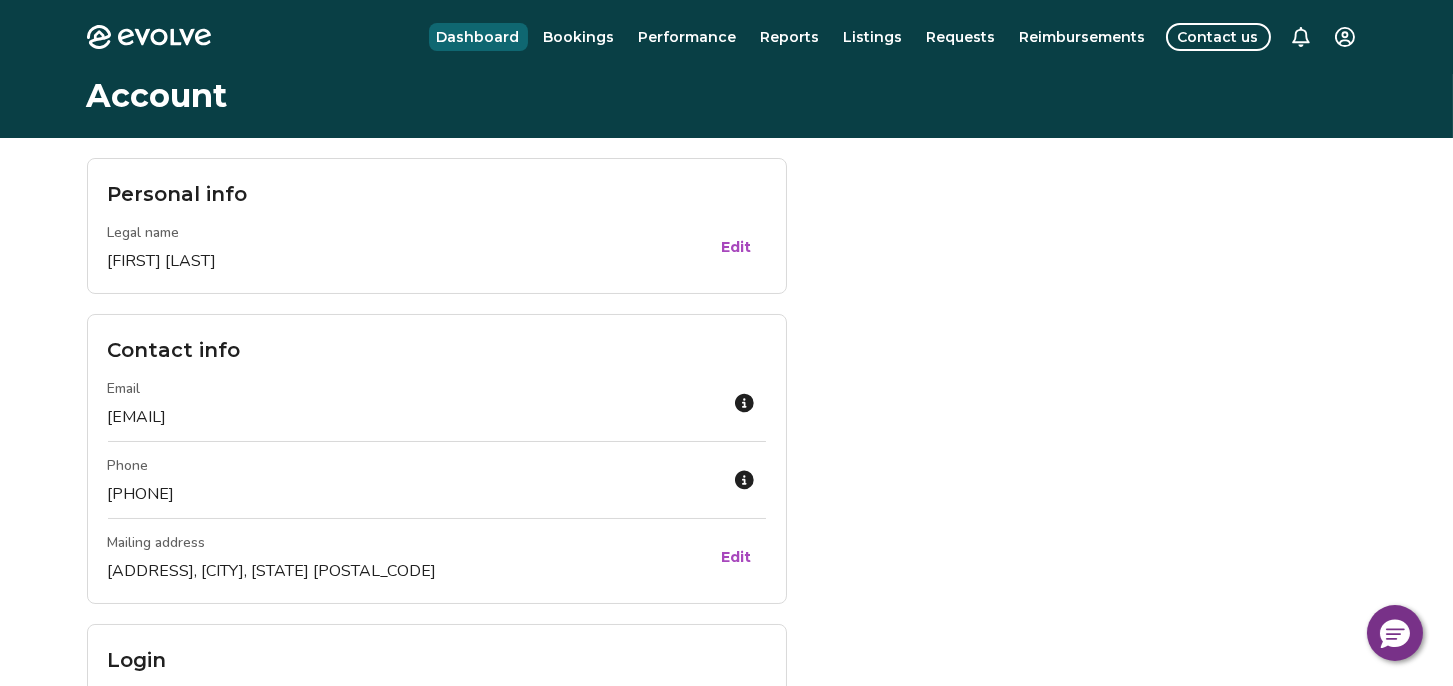 click on "Dashboard" at bounding box center (478, 37) 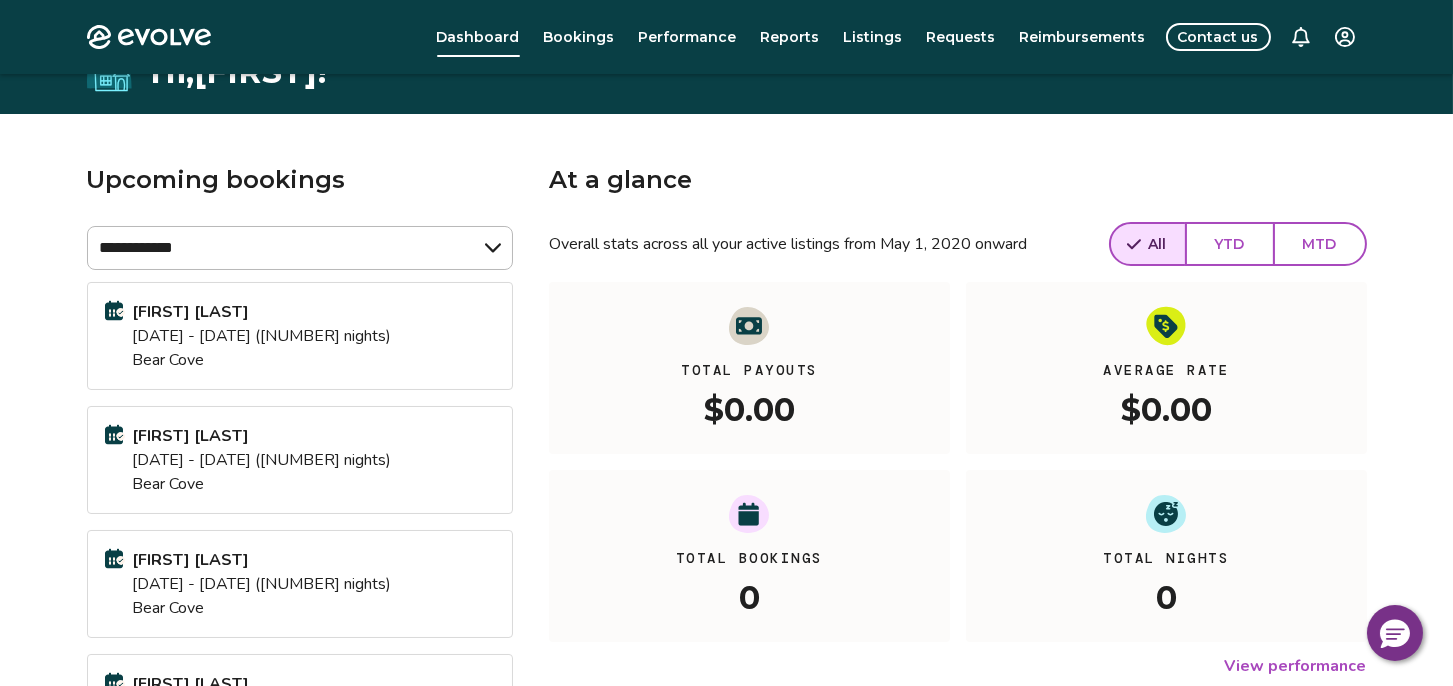 scroll, scrollTop: 0, scrollLeft: 0, axis: both 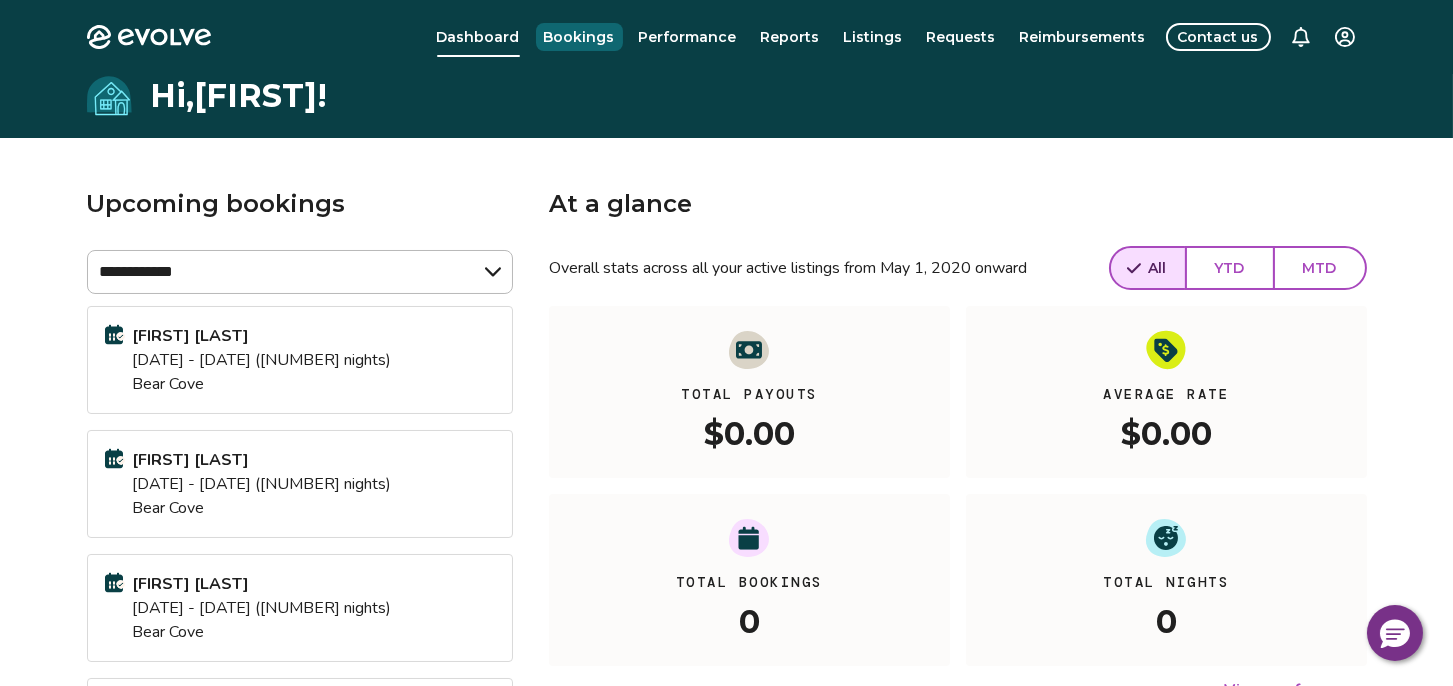 click on "Bookings" at bounding box center [579, 37] 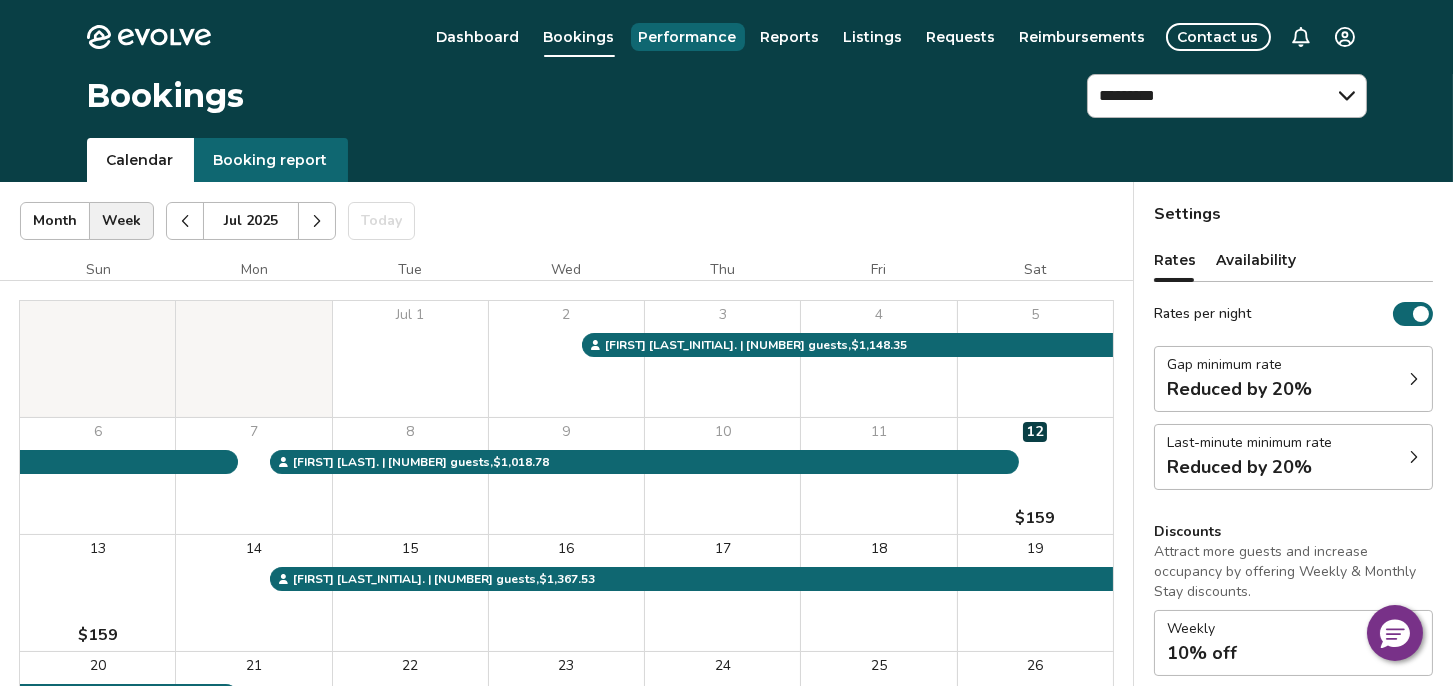 click on "Performance" at bounding box center (688, 37) 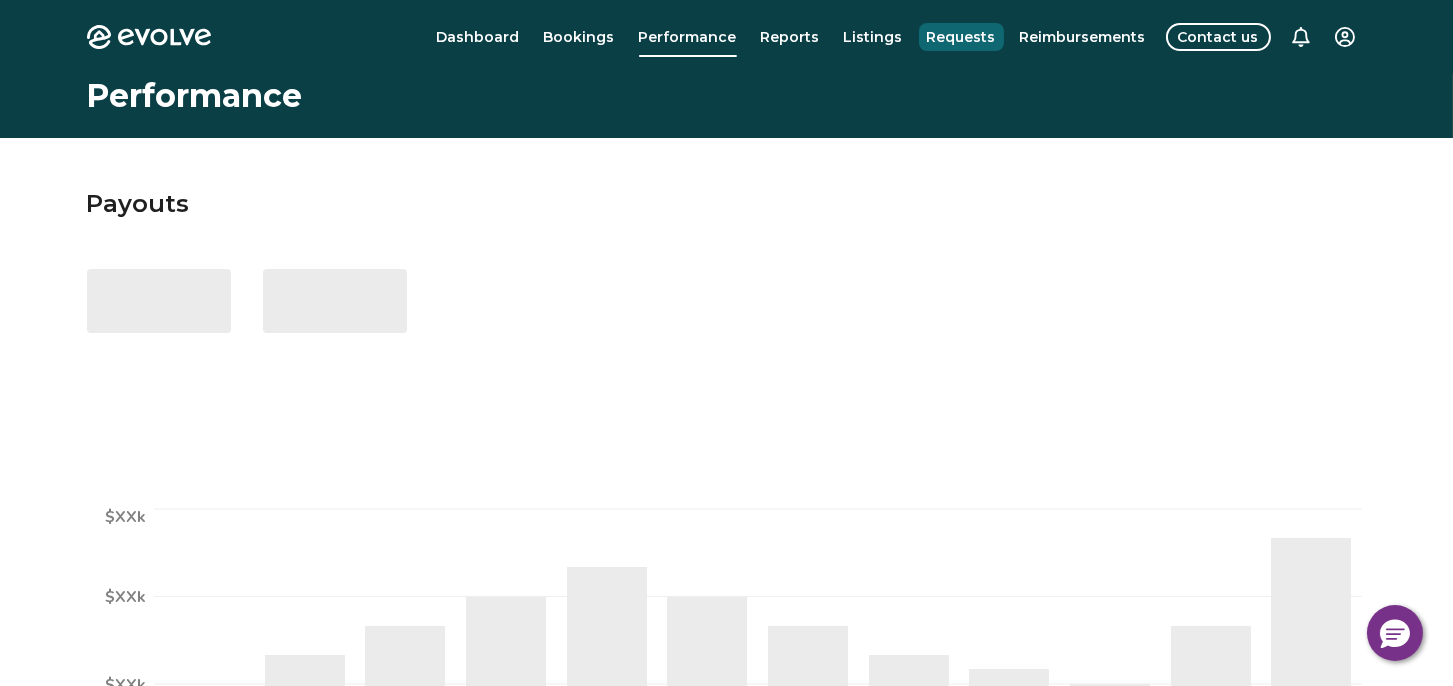 click on "Requests" at bounding box center [961, 37] 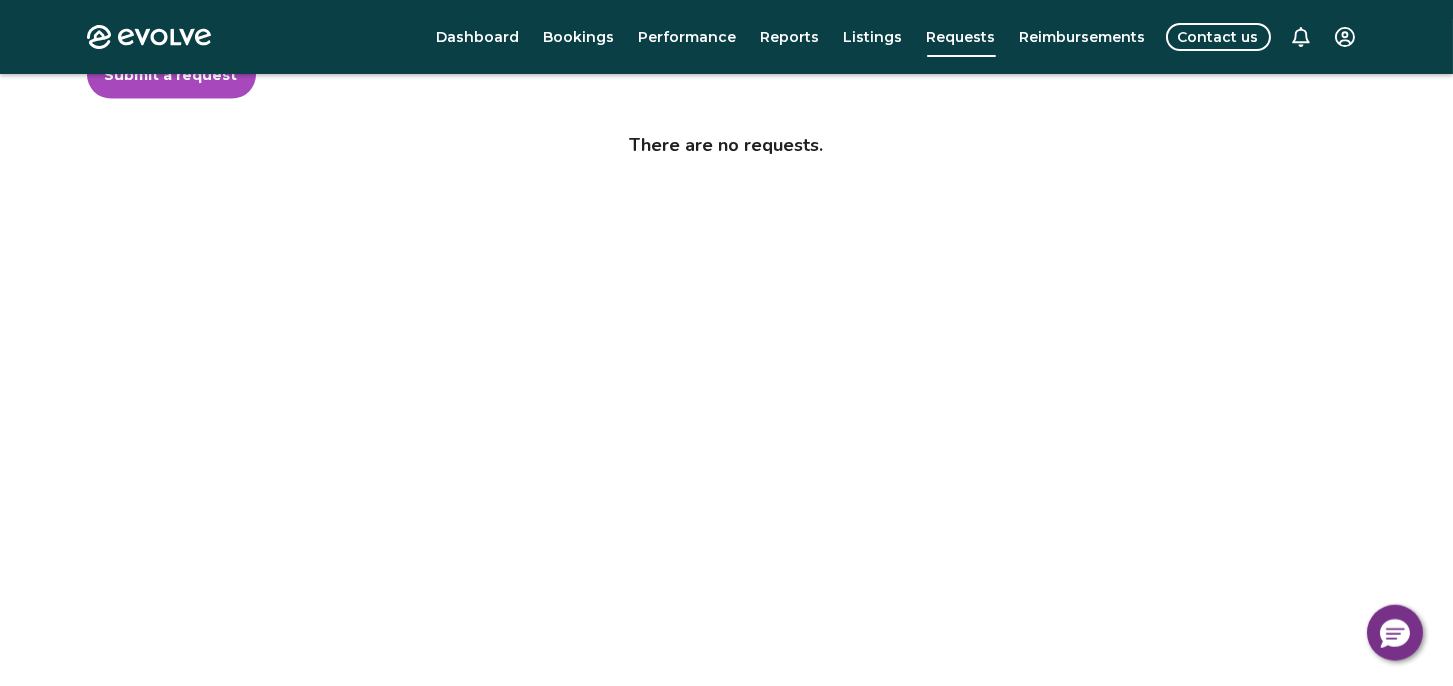 scroll, scrollTop: 0, scrollLeft: 0, axis: both 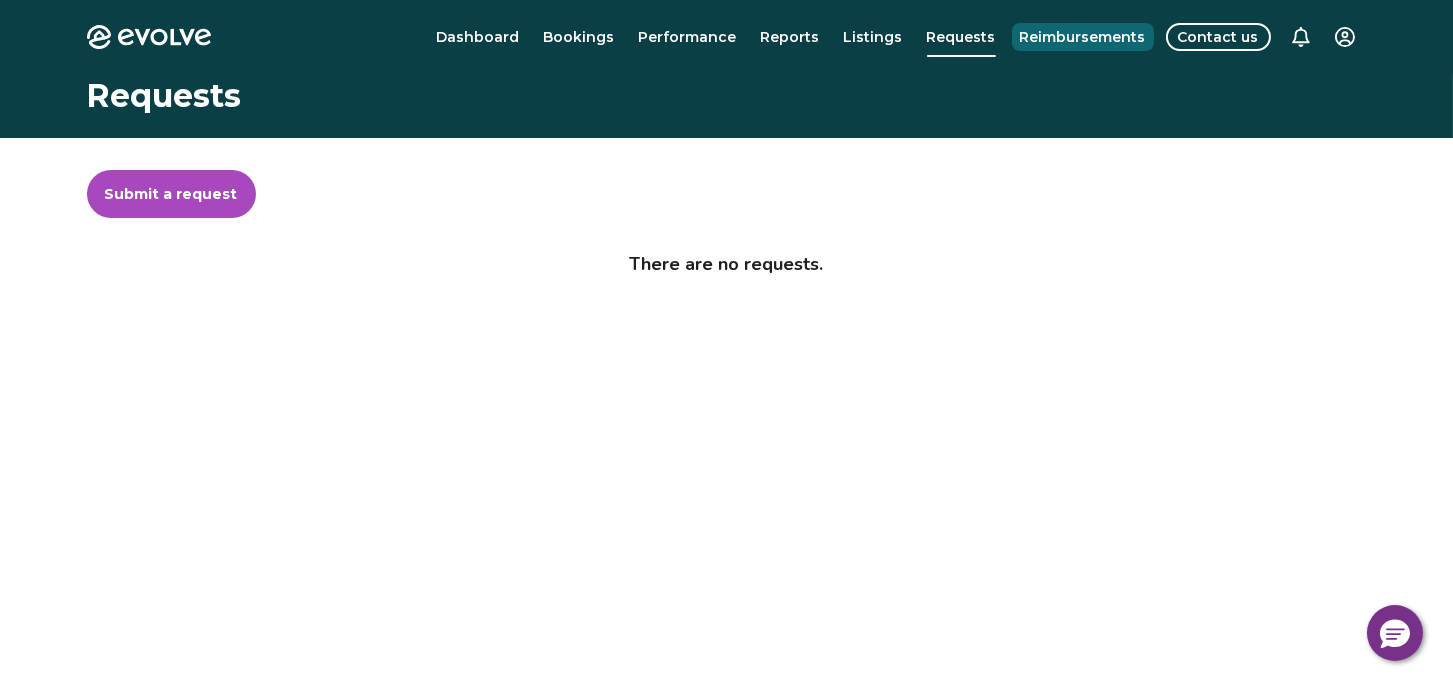 click on "Reimbursements" at bounding box center [1083, 37] 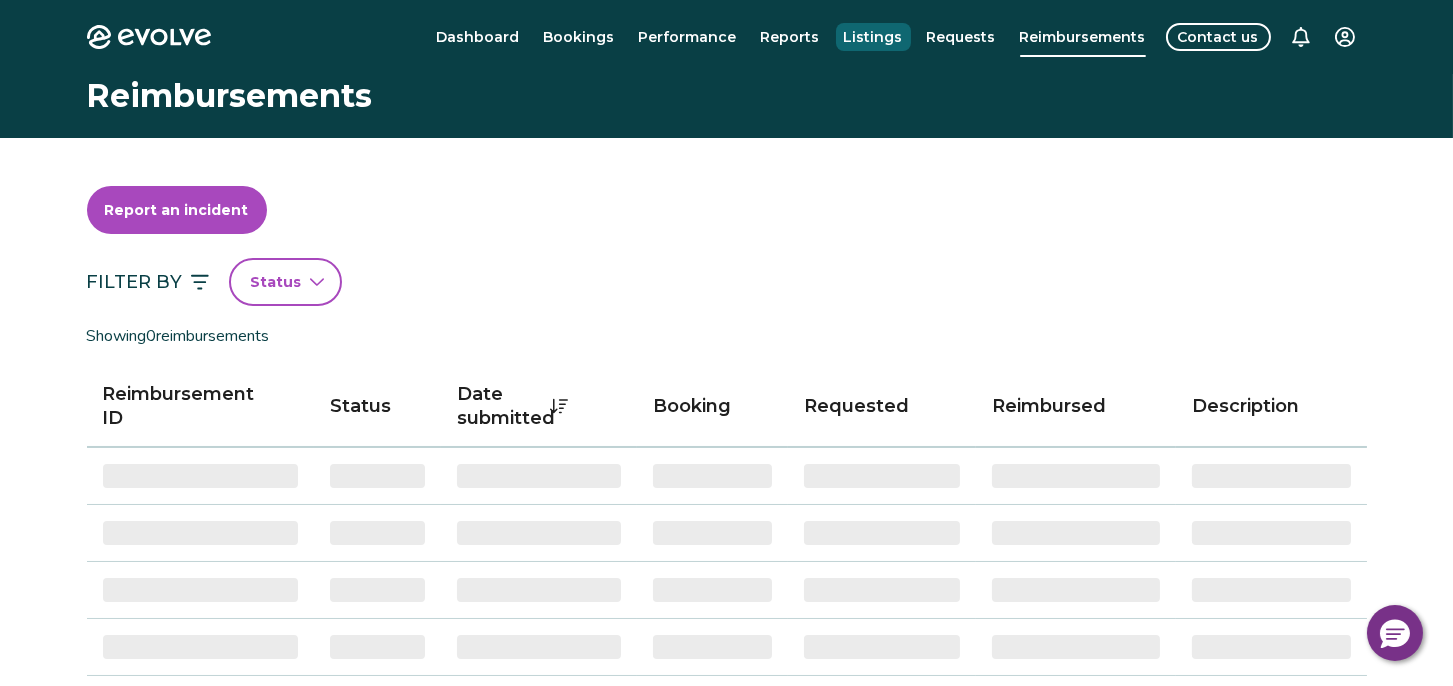 click on "Listings" at bounding box center (873, 37) 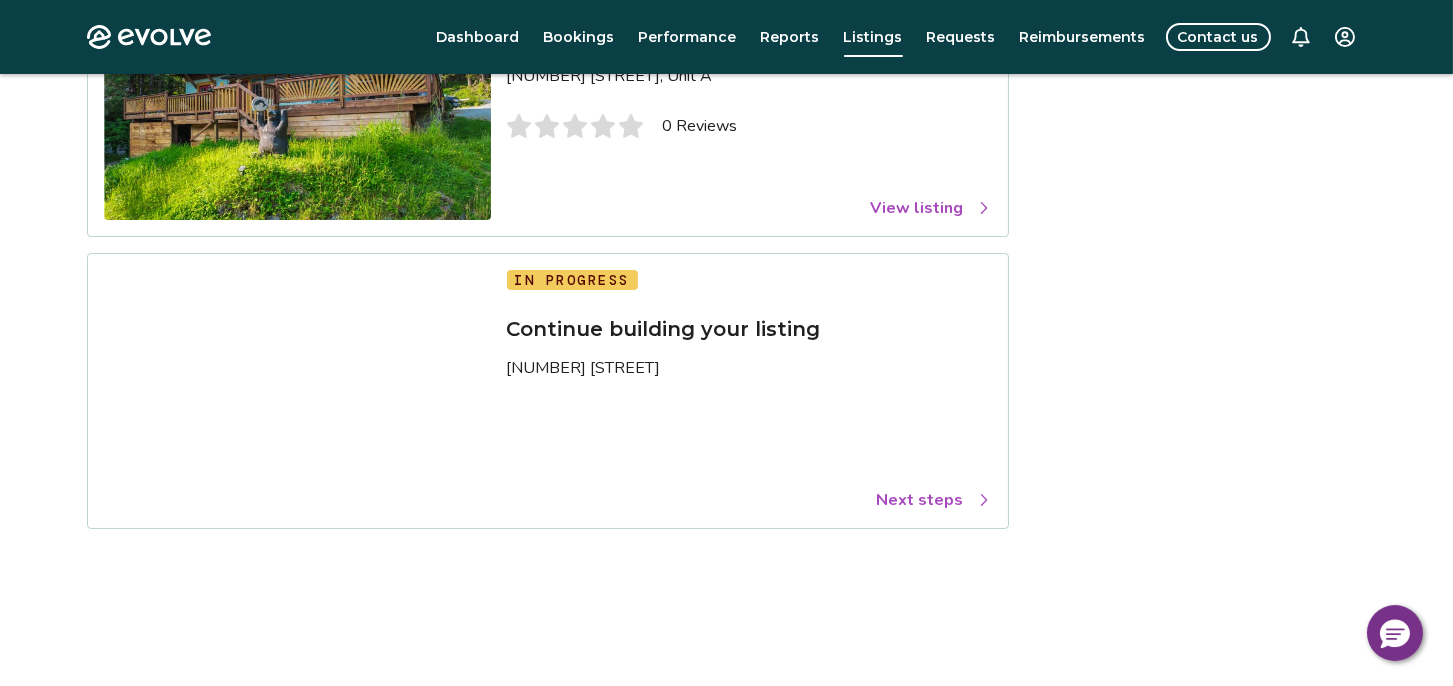 scroll, scrollTop: 103, scrollLeft: 0, axis: vertical 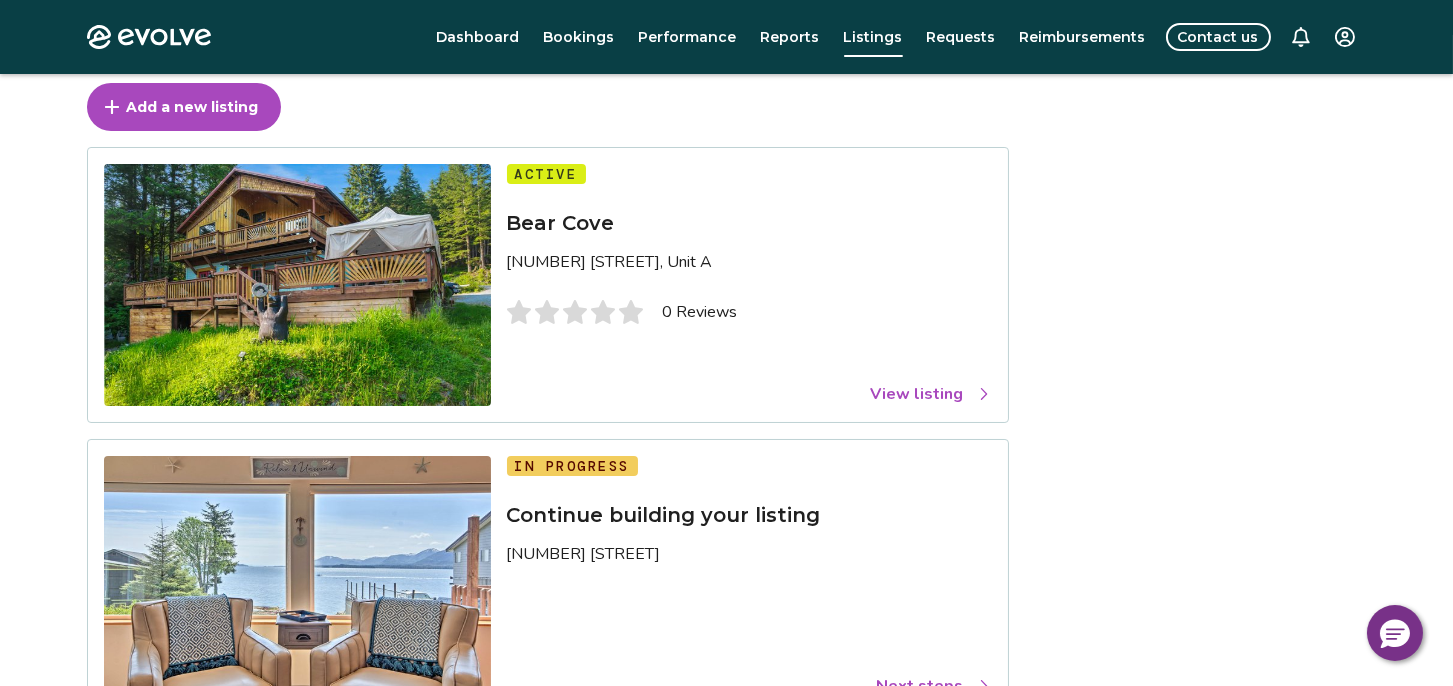 click on "View listing" at bounding box center (931, 394) 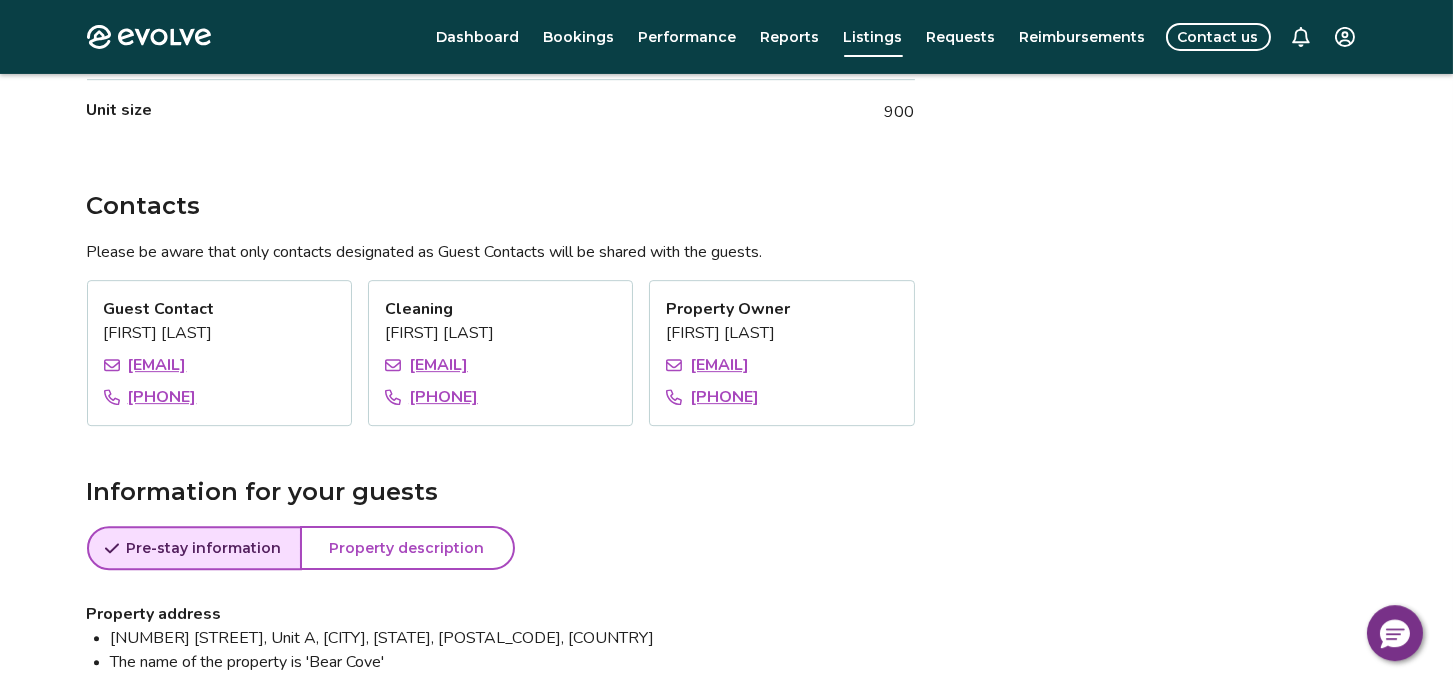 scroll, scrollTop: 1137, scrollLeft: 0, axis: vertical 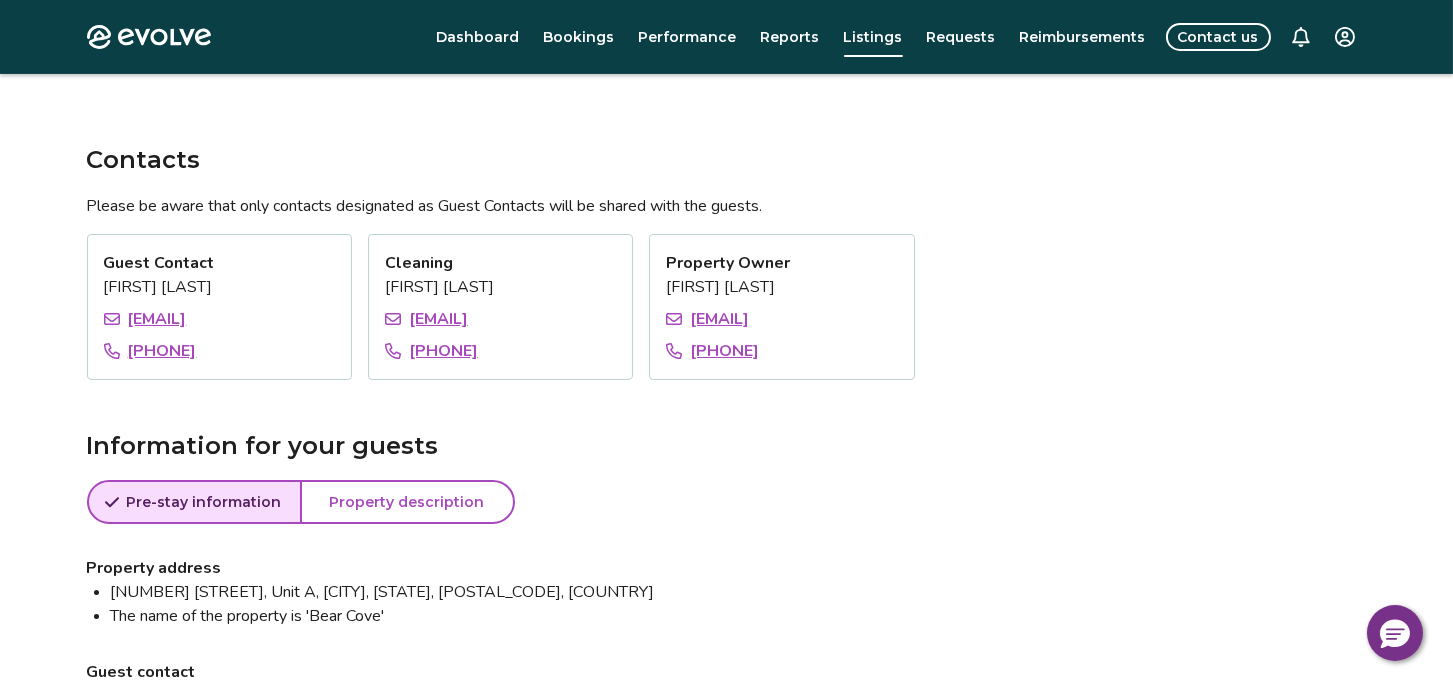 click on "Cleaning" at bounding box center (500, 263) 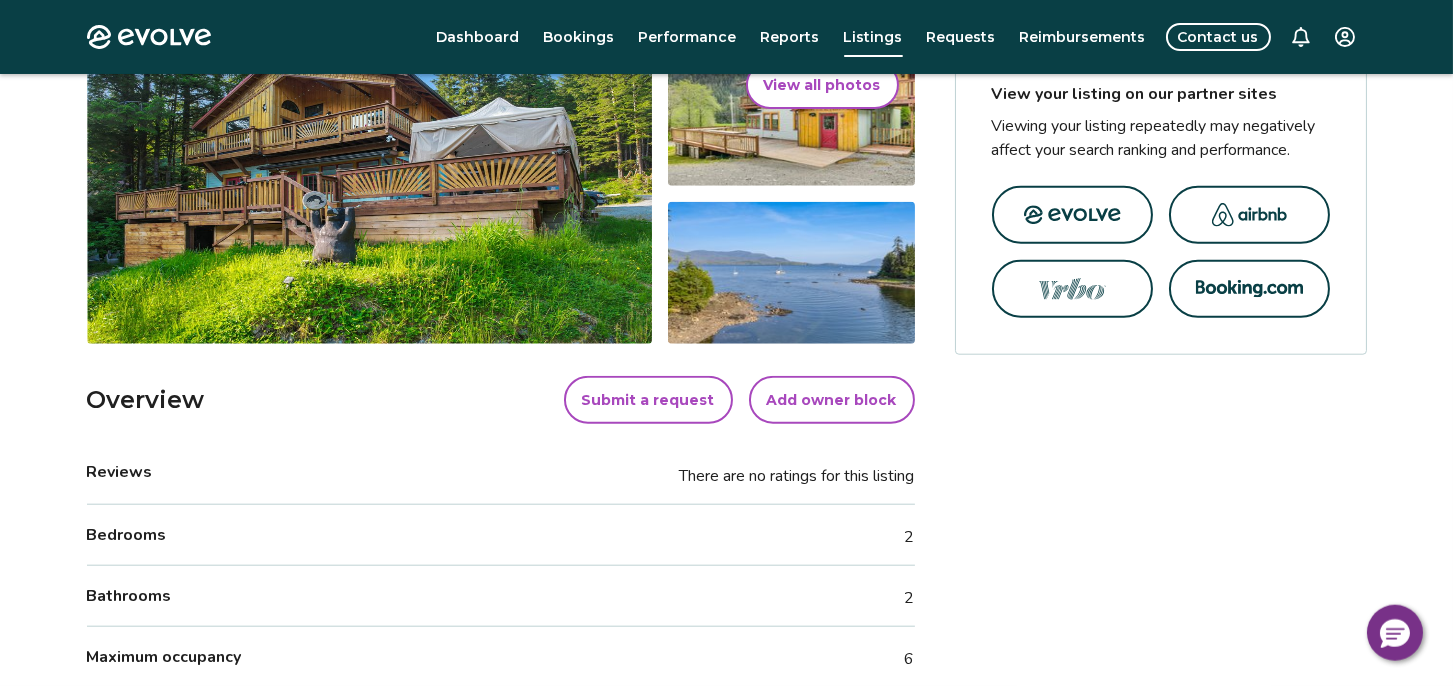 scroll, scrollTop: 206, scrollLeft: 0, axis: vertical 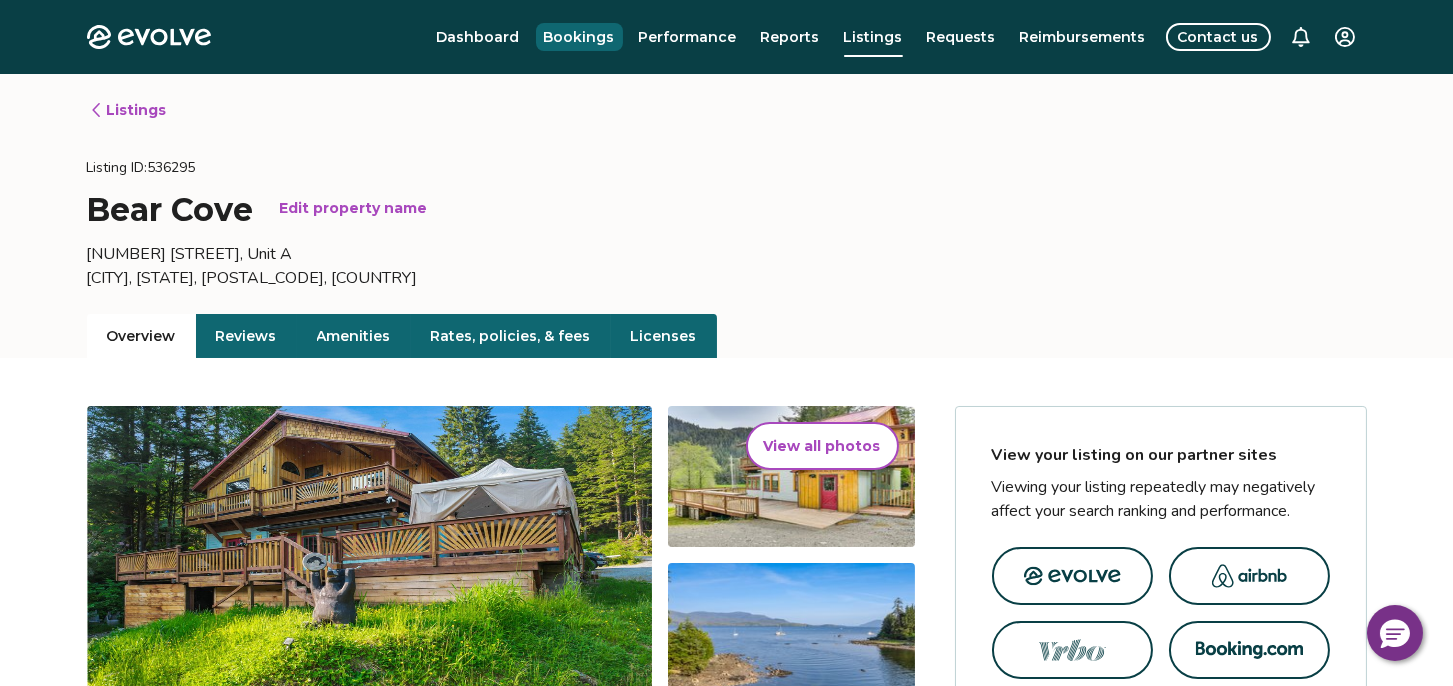 click on "Bookings" at bounding box center [579, 37] 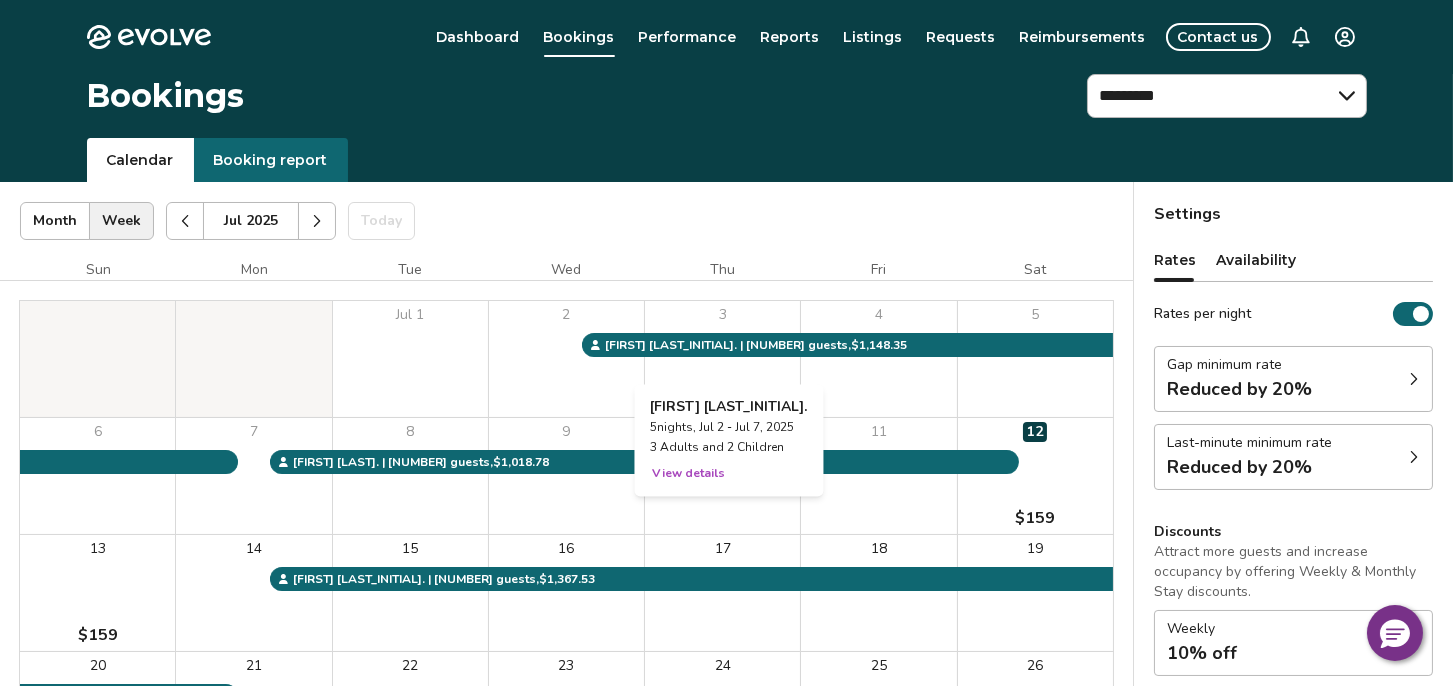 click on "3" at bounding box center [722, 359] 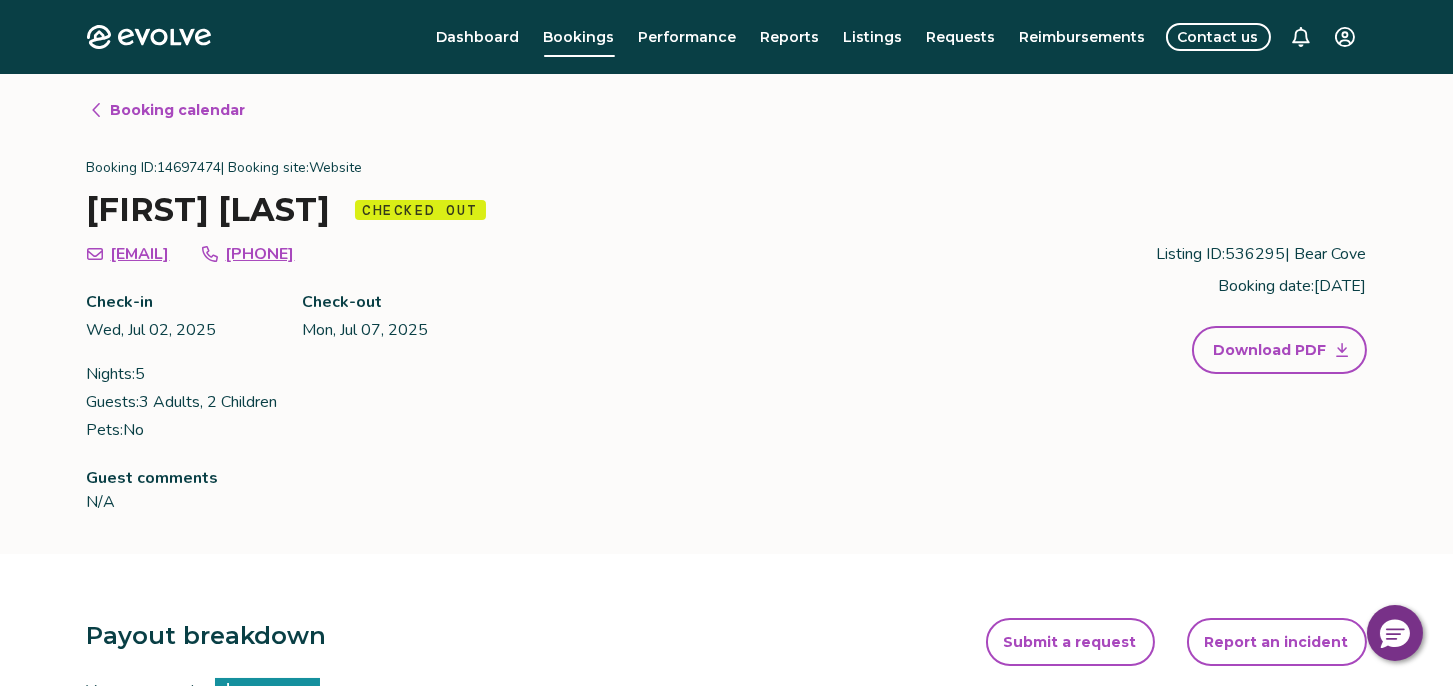 click on "Booking calendar Booking ID:  [NUMBER]  | Booking site:  Website [FIRST] [LAST] Checked out [EMAIL] [PHONE] Check-in [DATE] Check-out [DATE] Nights:  [NUMBER] Guests:  [NUMBER] Adults, [NUMBER] Children Pets:  No Listing ID:  [NUMBER]  |   Bear Cove Booking date:  [DATE] Download PDF Guest comments N/A" at bounding box center [727, 314] 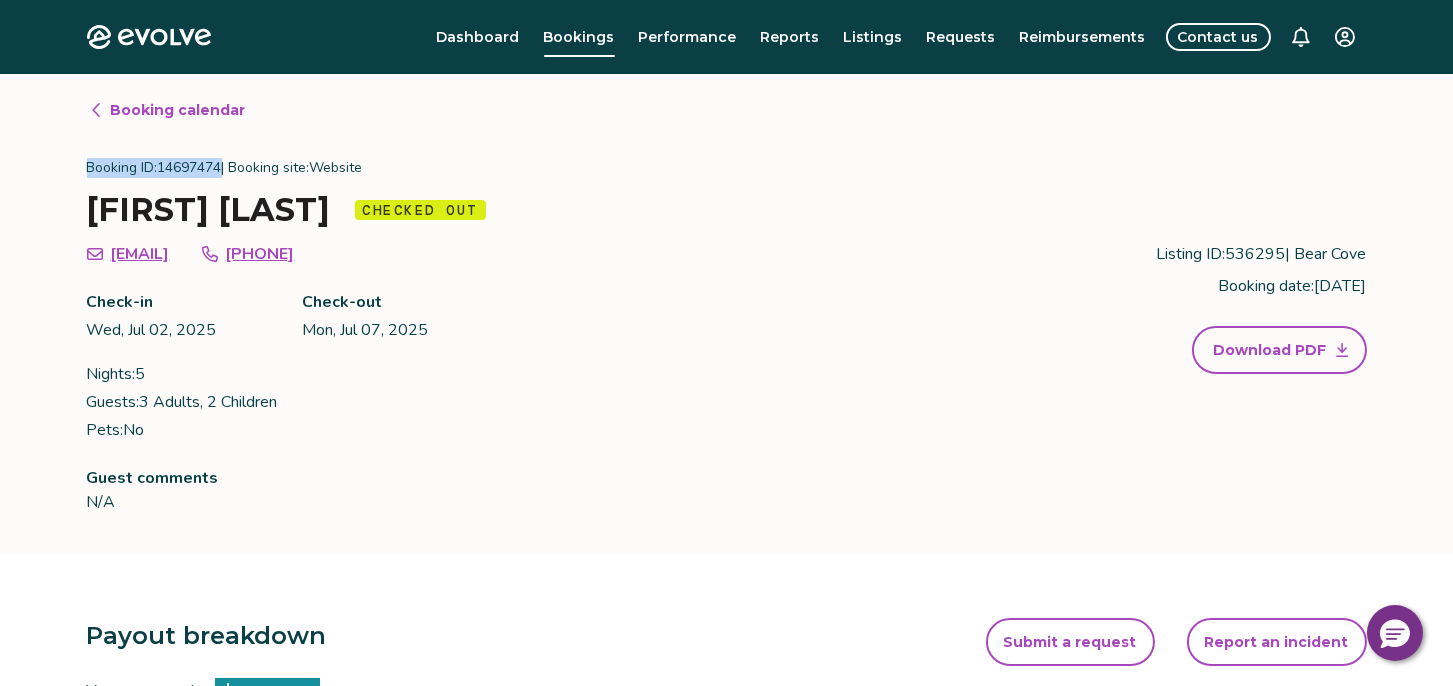 drag, startPoint x: 87, startPoint y: 168, endPoint x: 230, endPoint y: 168, distance: 143 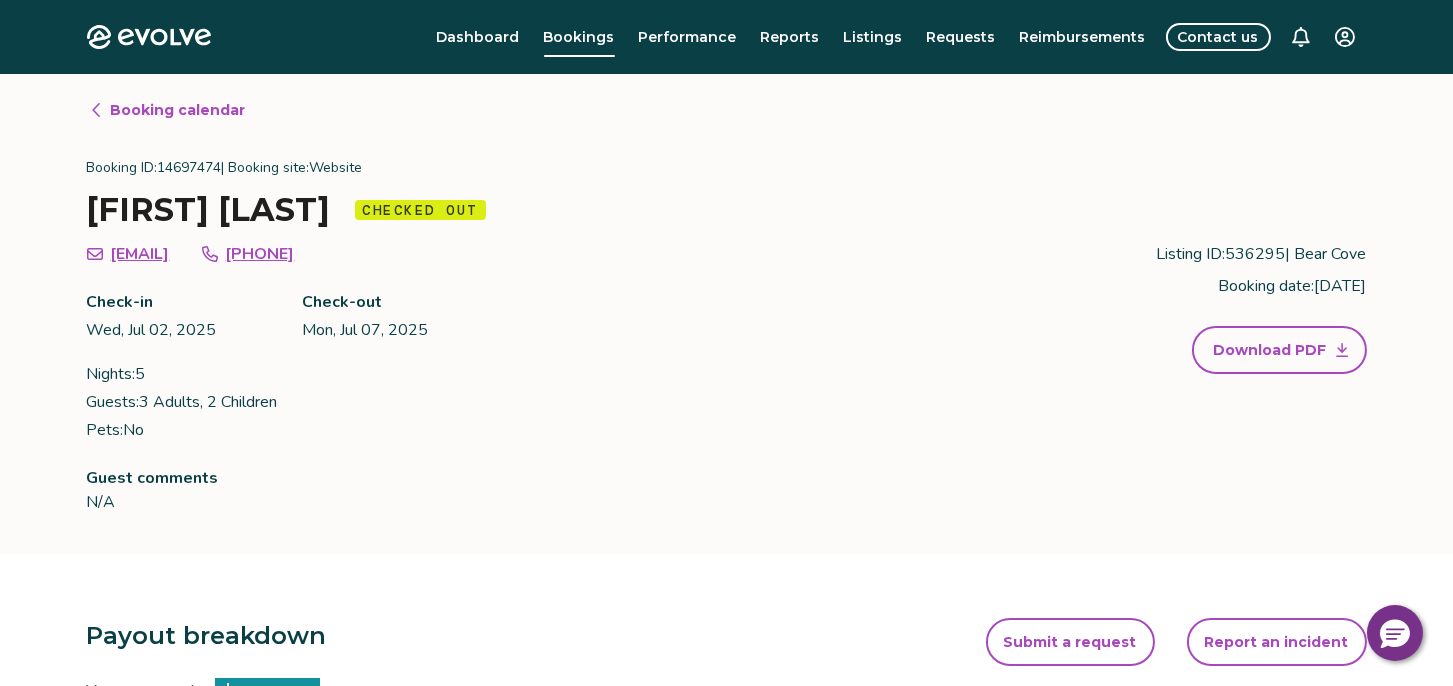 click on "Booking calendar Booking ID:  [NUMBER]  | Booking site:  Website [FIRST] [LAST] Checked out [EMAIL] [PHONE] Check-in [DATE] Check-out [DATE] Nights:  [NUMBER] Guests:  [NUMBER] Adults, [NUMBER] Children Pets:  No Listing ID:  [NUMBER]  |   Bear Cove Booking date:  [DATE] Download PDF Guest comments N/A" at bounding box center (726, 714) 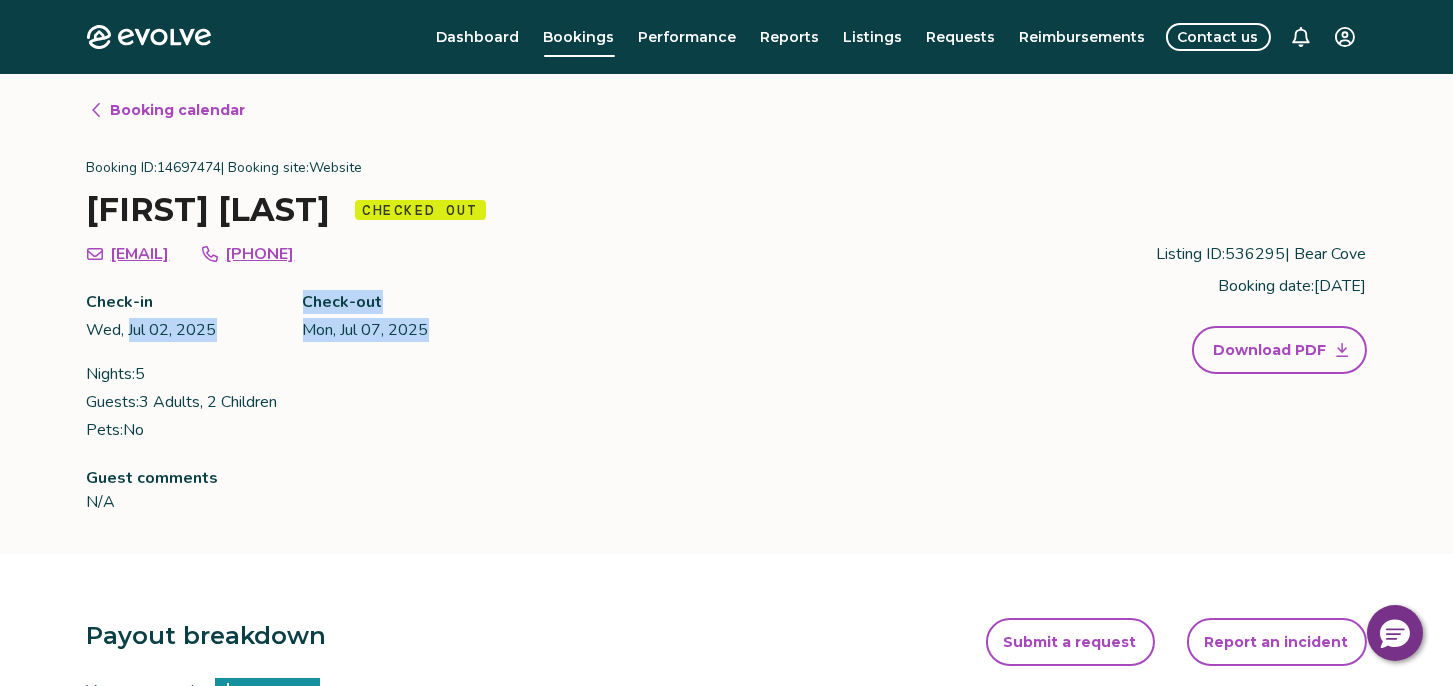 drag, startPoint x: 127, startPoint y: 335, endPoint x: 432, endPoint y: 330, distance: 305.041 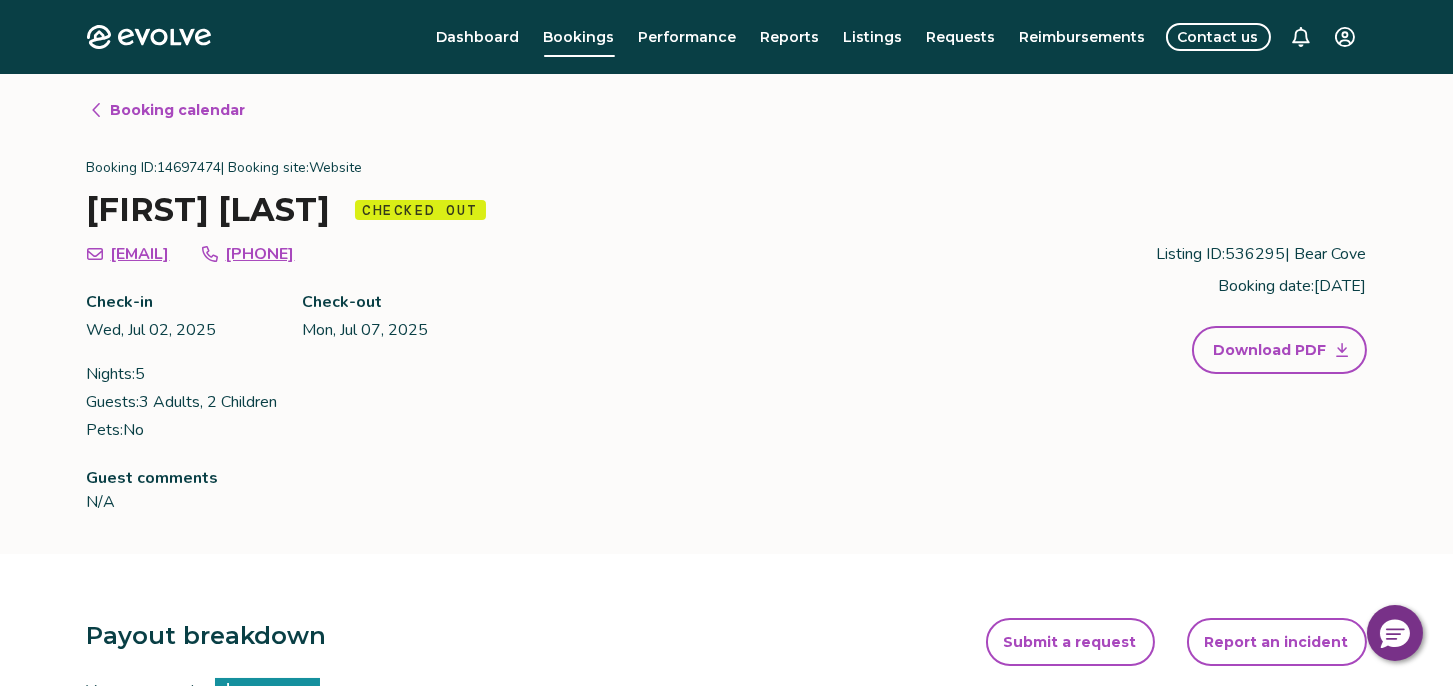 click on "[FIRST] [LAST]" at bounding box center (209, 210) 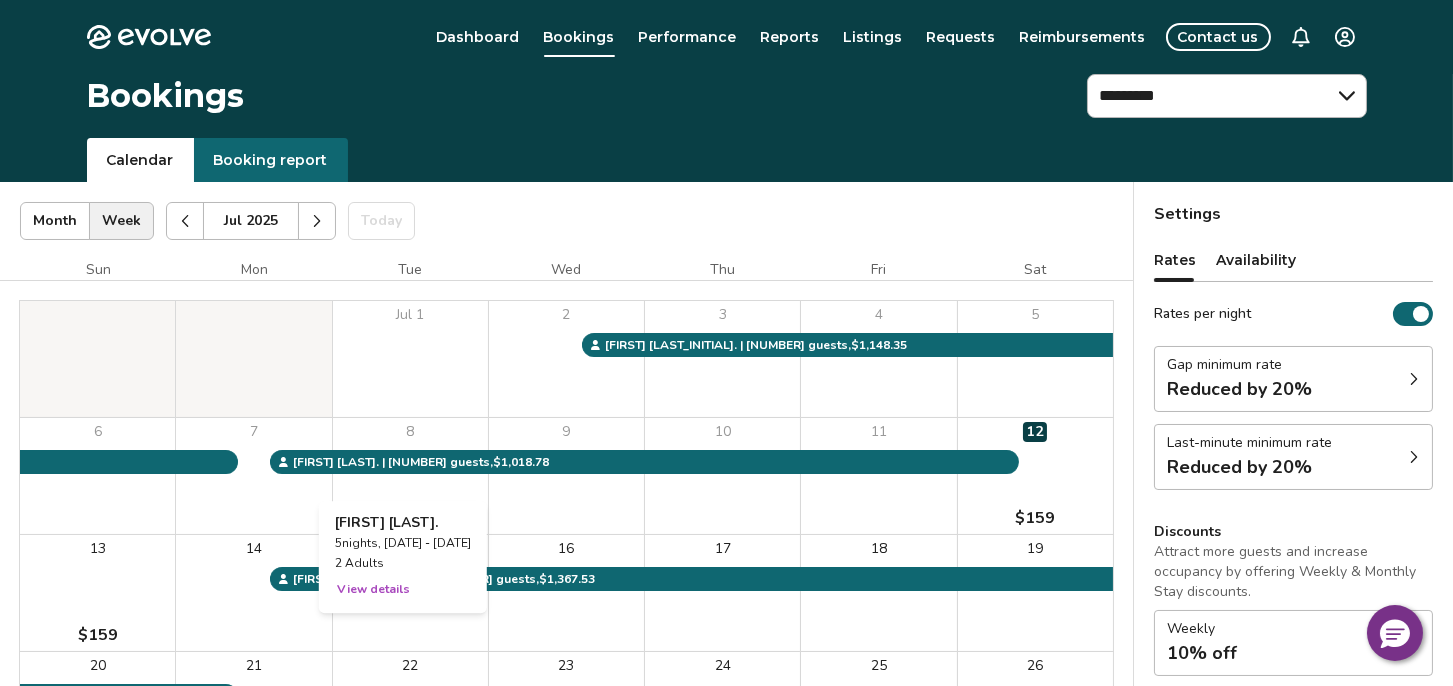 click on "8" at bounding box center (410, 476) 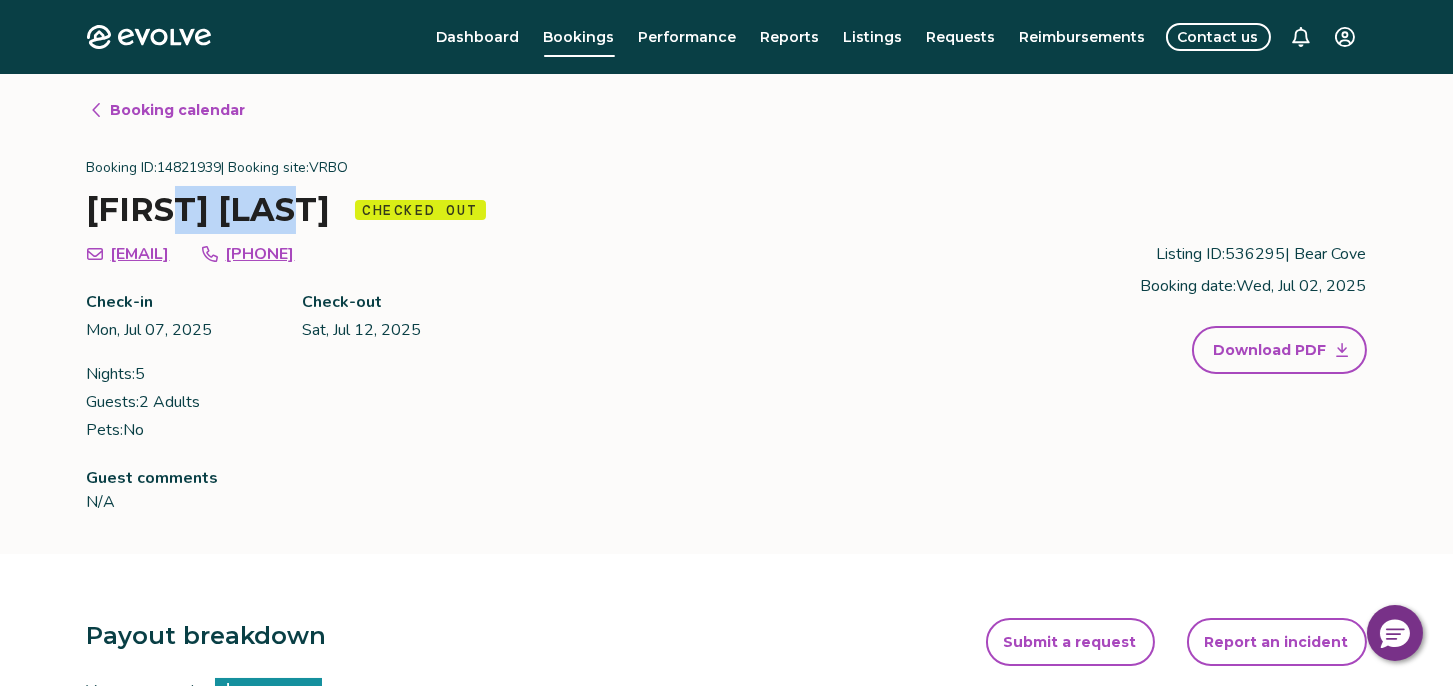 drag, startPoint x: 173, startPoint y: 215, endPoint x: 313, endPoint y: 212, distance: 140.03214 